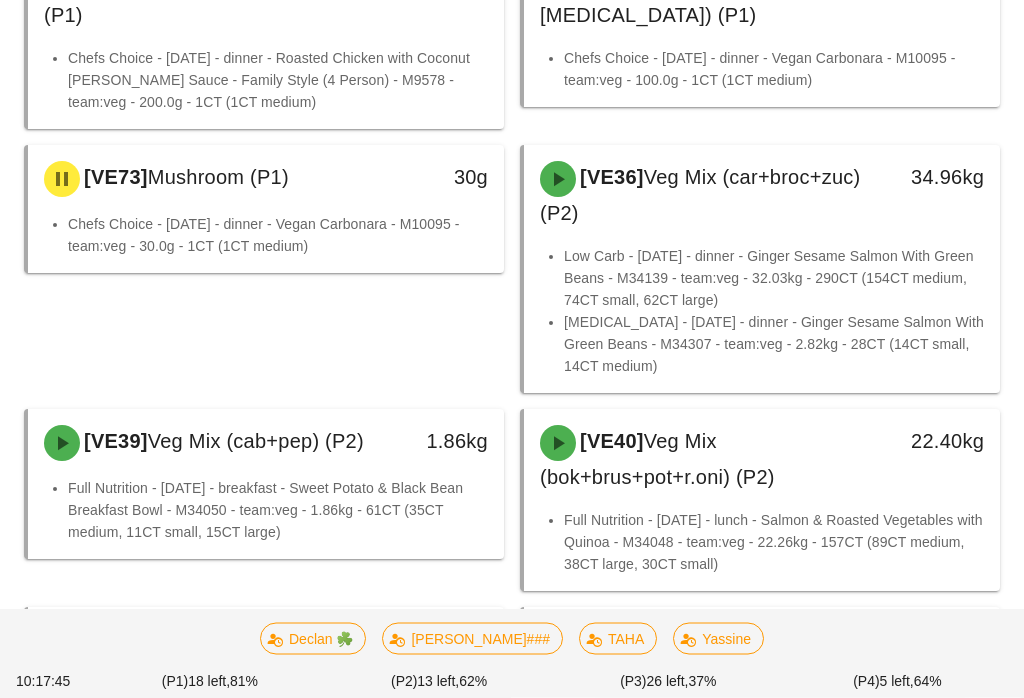 scroll, scrollTop: 1045, scrollLeft: 0, axis: vertical 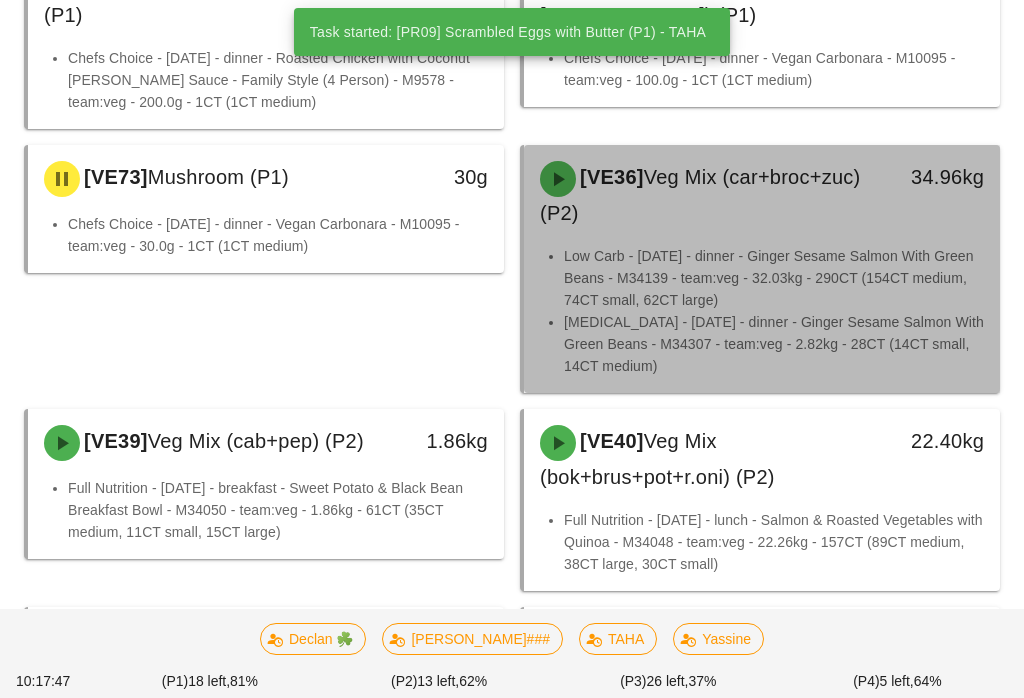 click on "Veg Mix (car+broc+zuc) (P2)" at bounding box center (700, 195) 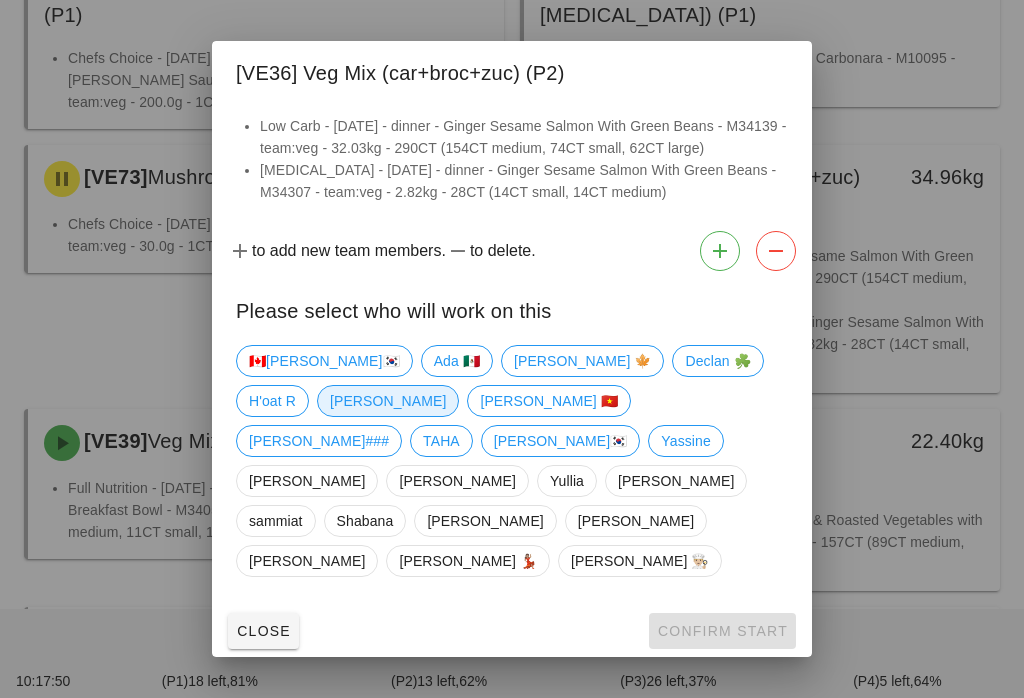 click on "[PERSON_NAME]" at bounding box center (388, 401) 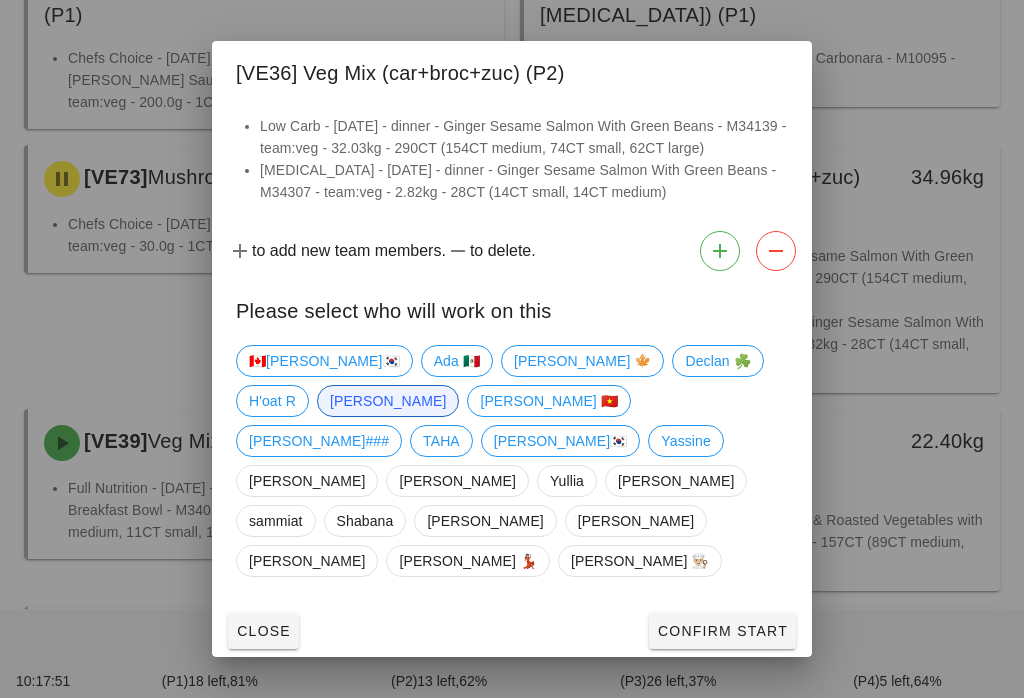 click on "Confirm Start" at bounding box center [722, 631] 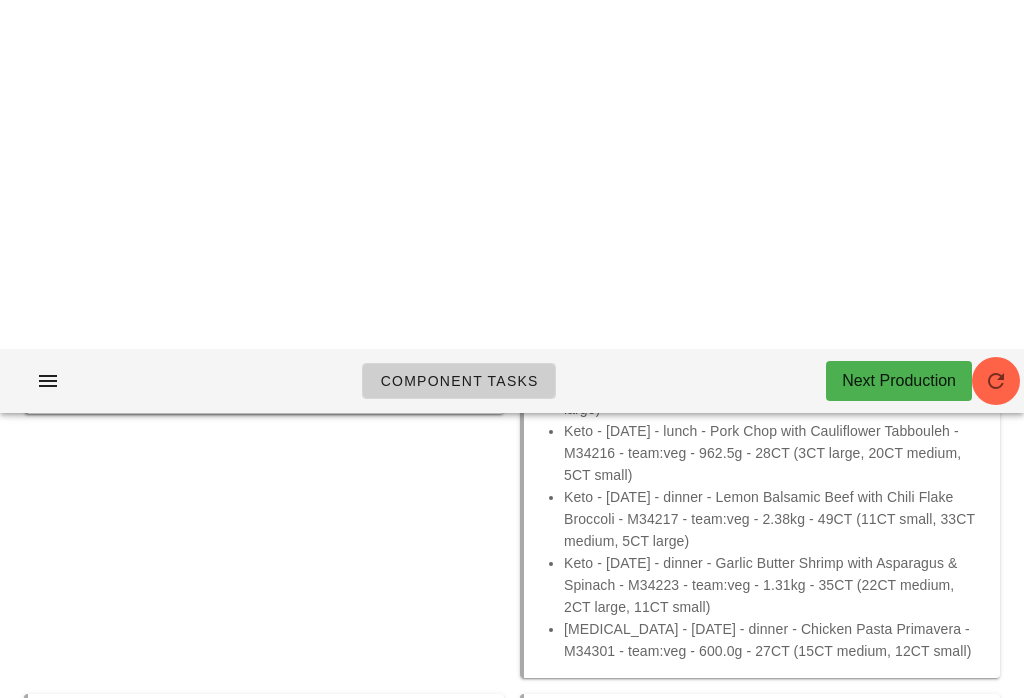 scroll, scrollTop: 0, scrollLeft: 0, axis: both 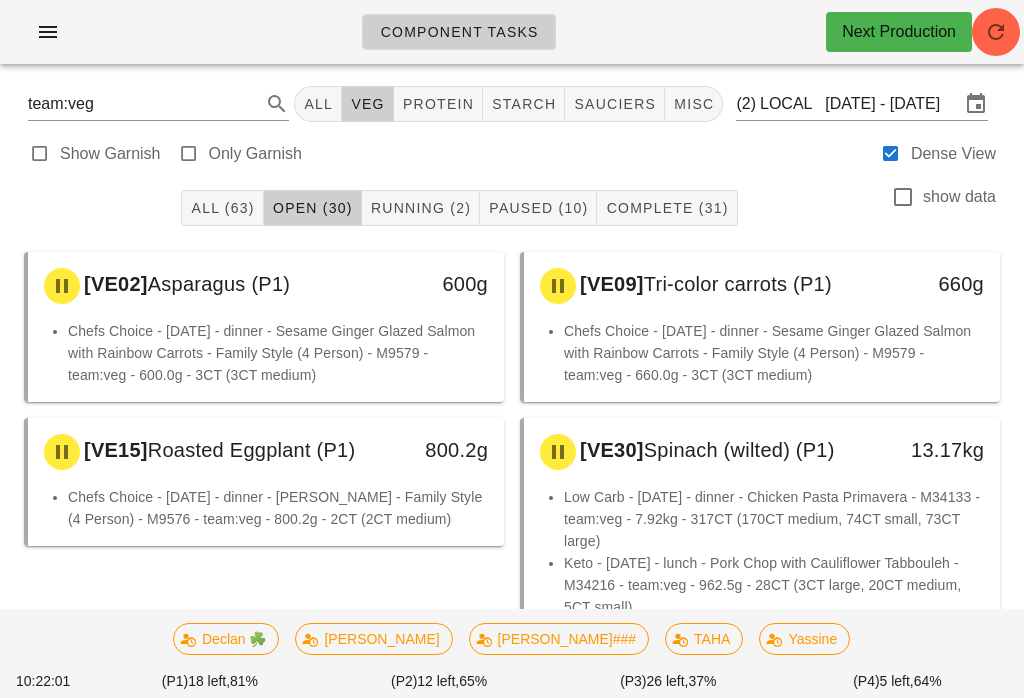 click on "Paused (10)" at bounding box center (538, 208) 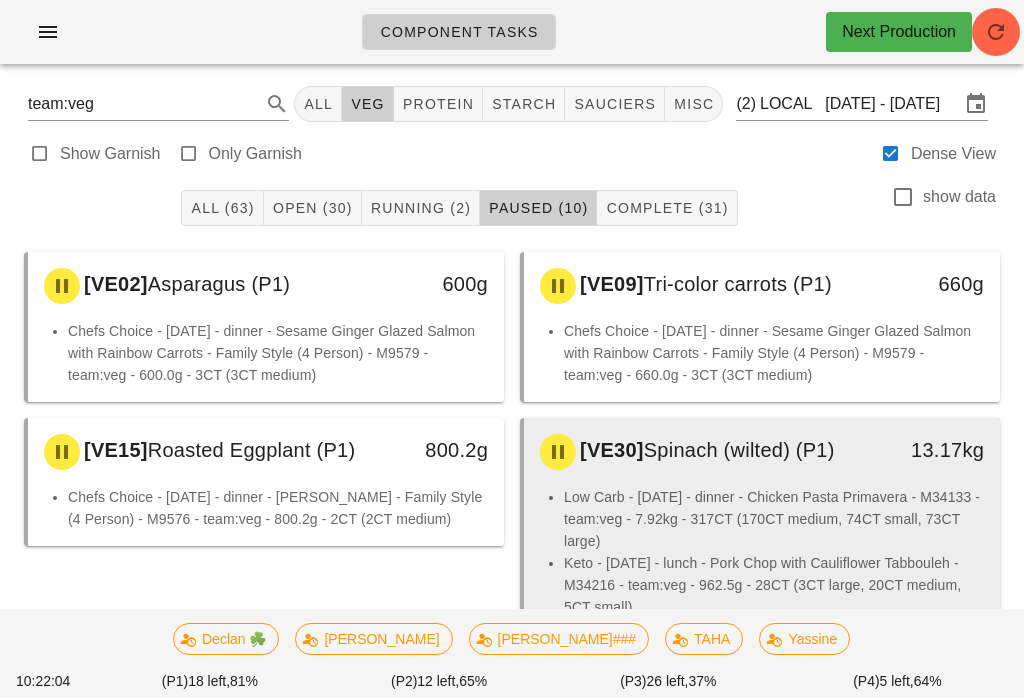 click on "[VE30]   Spinach (wilted) (P1)  13.17kg" at bounding box center (762, 452) 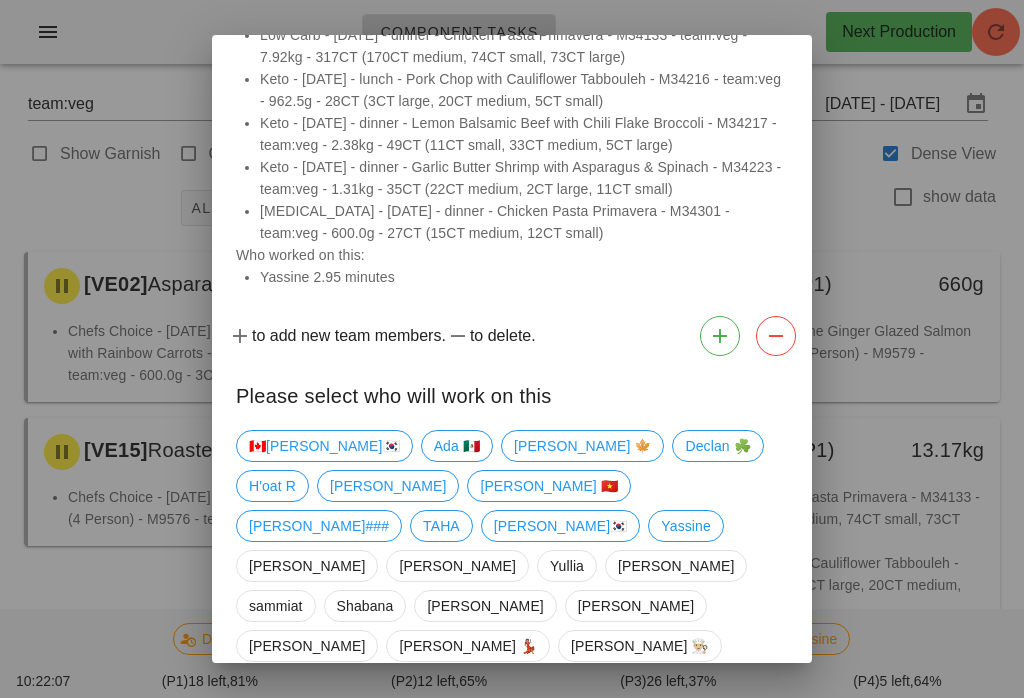 scroll, scrollTop: 84, scrollLeft: 0, axis: vertical 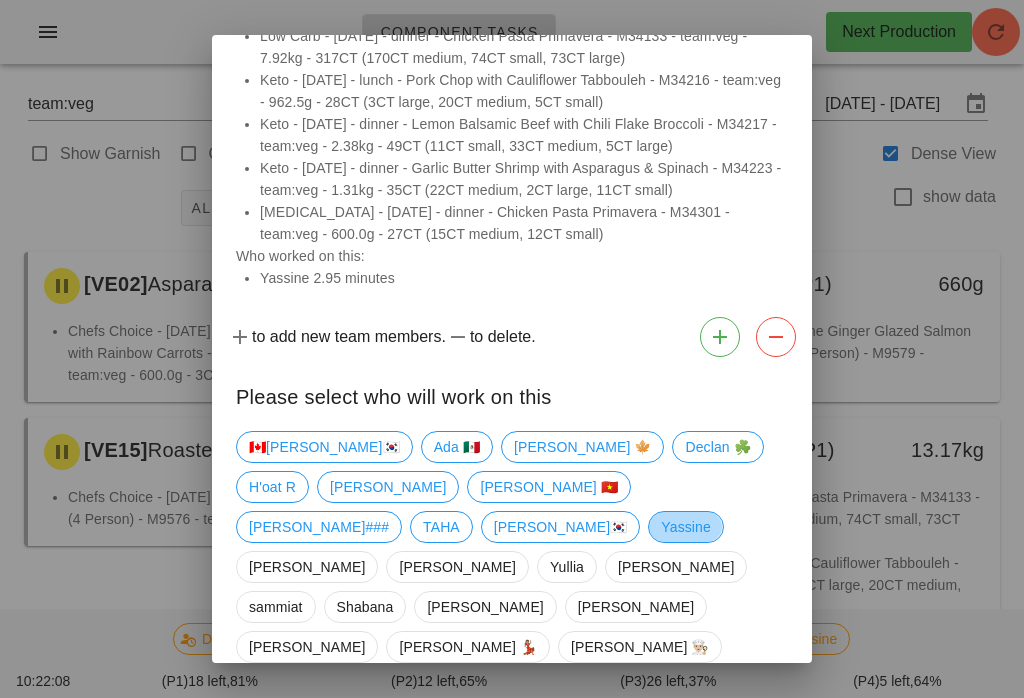 click on "Yassine" at bounding box center [685, 527] 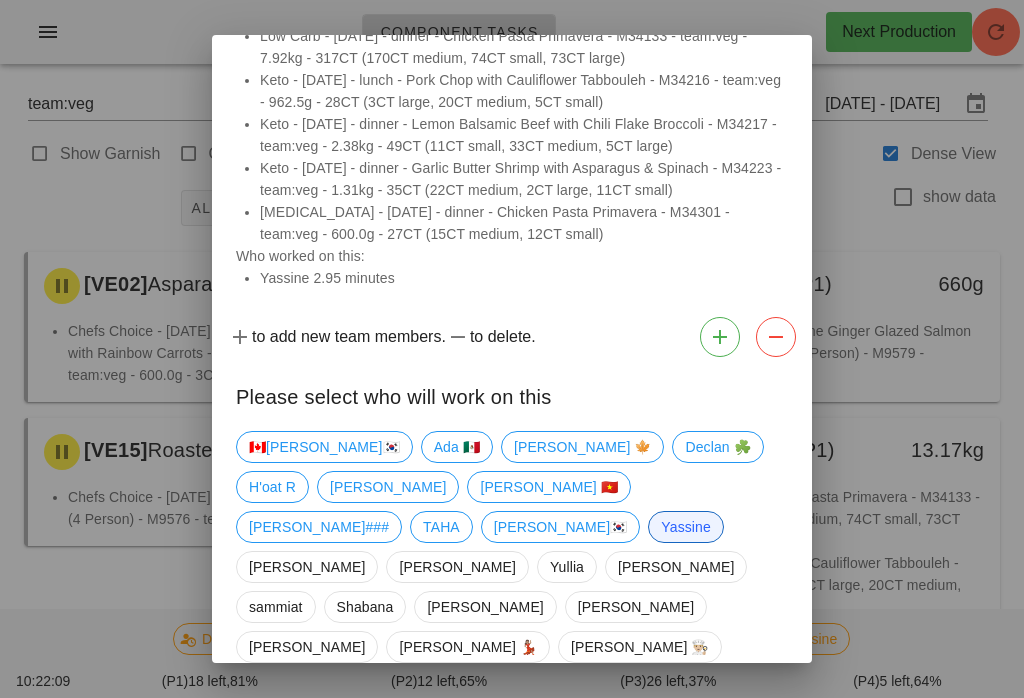 click on "Confirm Start" at bounding box center (722, 717) 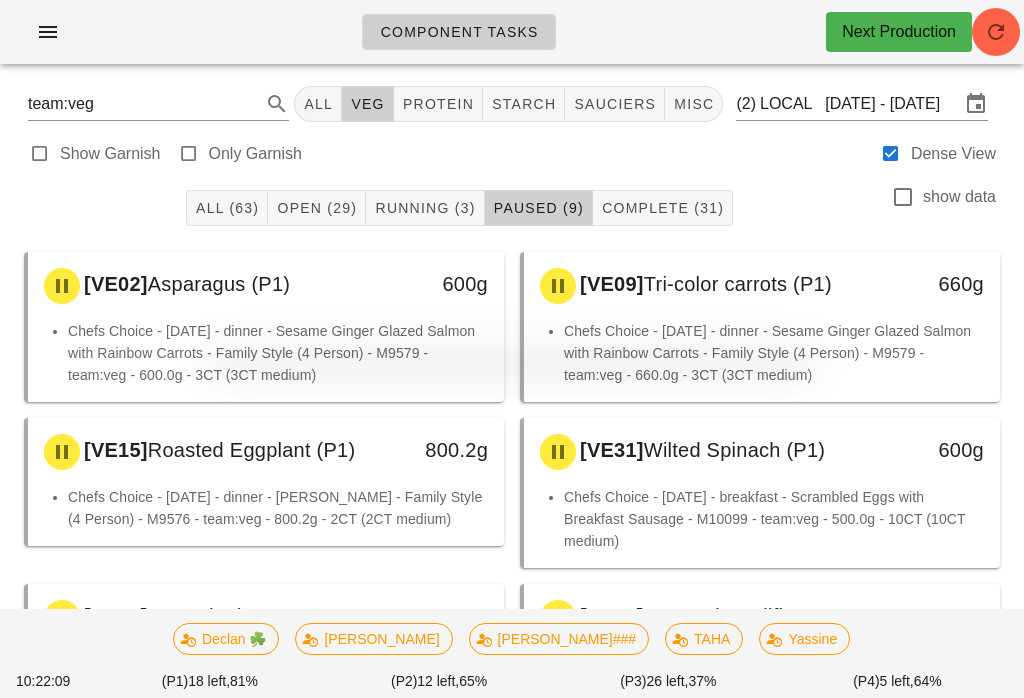 scroll, scrollTop: 0, scrollLeft: 0, axis: both 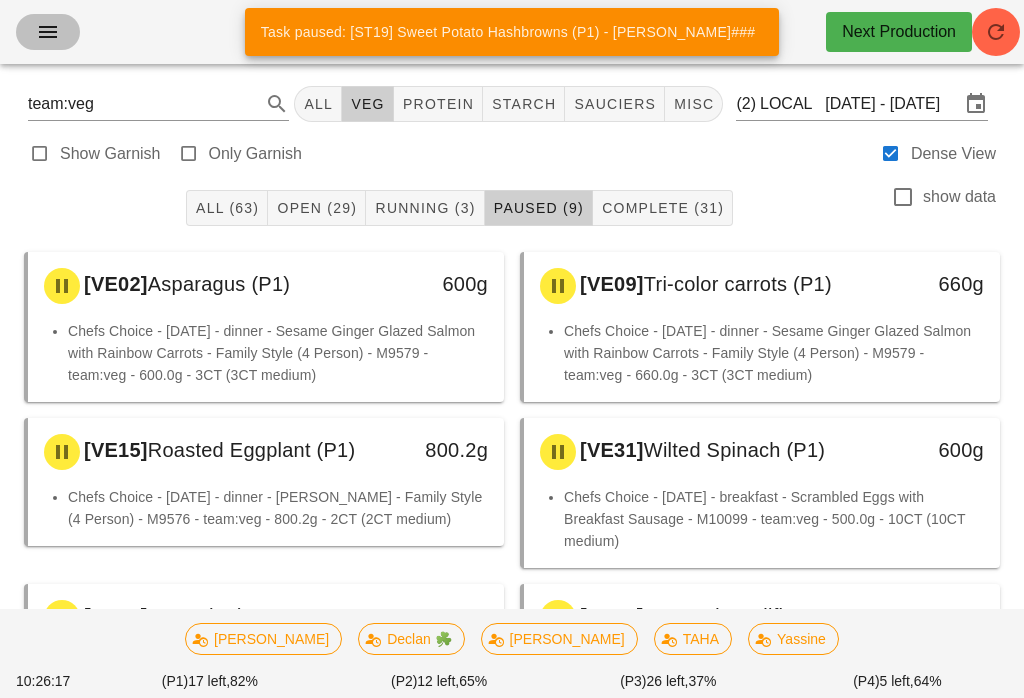 click at bounding box center [48, 32] 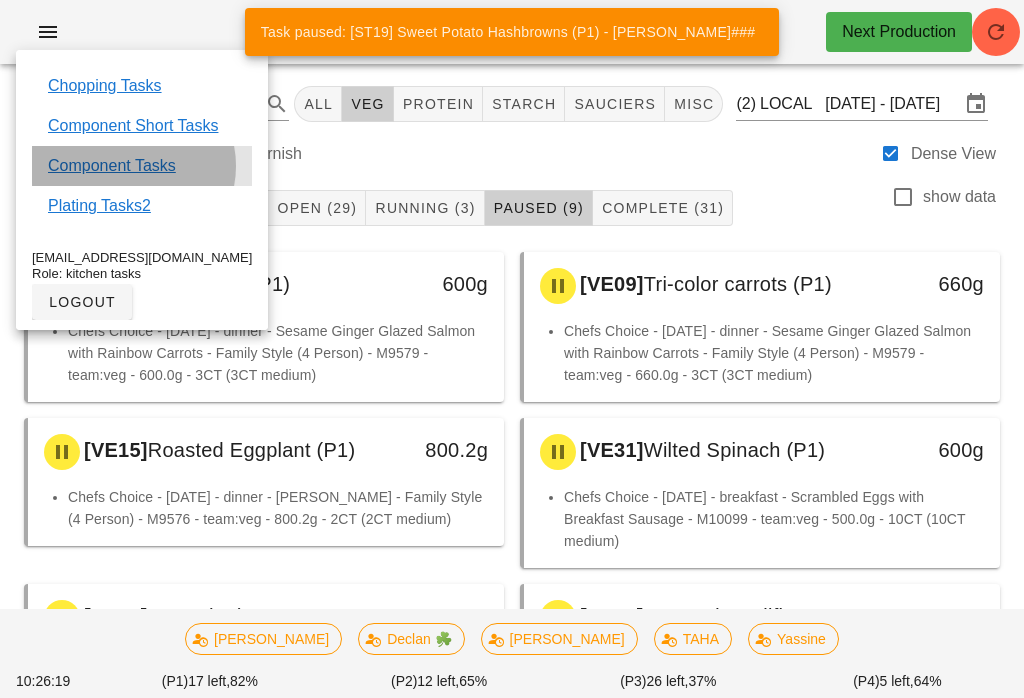 click on "Component Tasks" at bounding box center (112, 166) 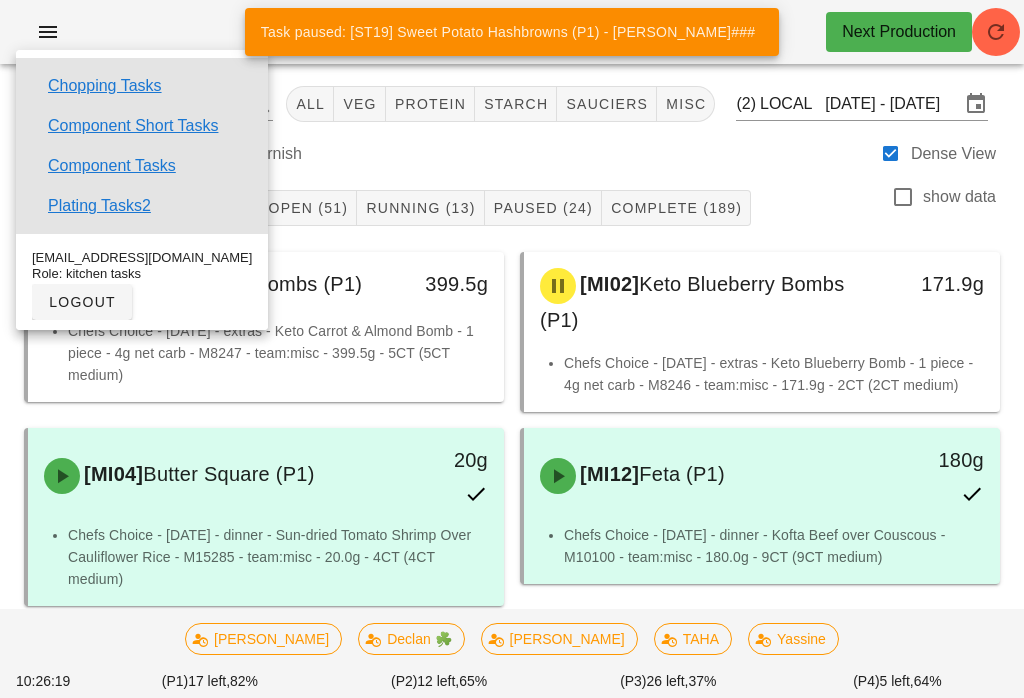 click on "misc" at bounding box center [686, 104] 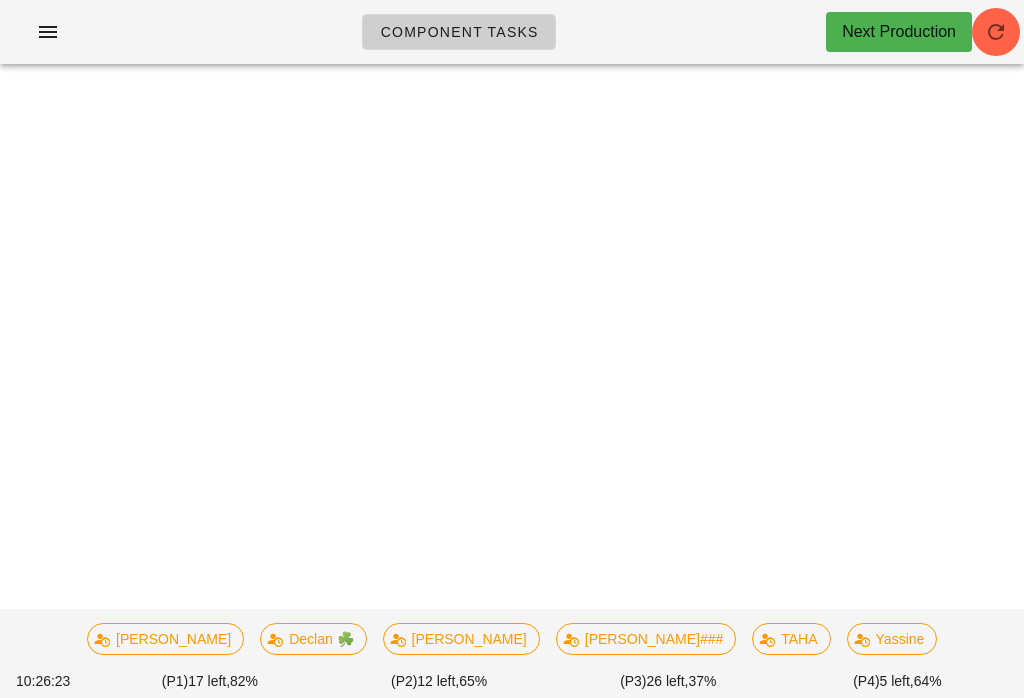 type 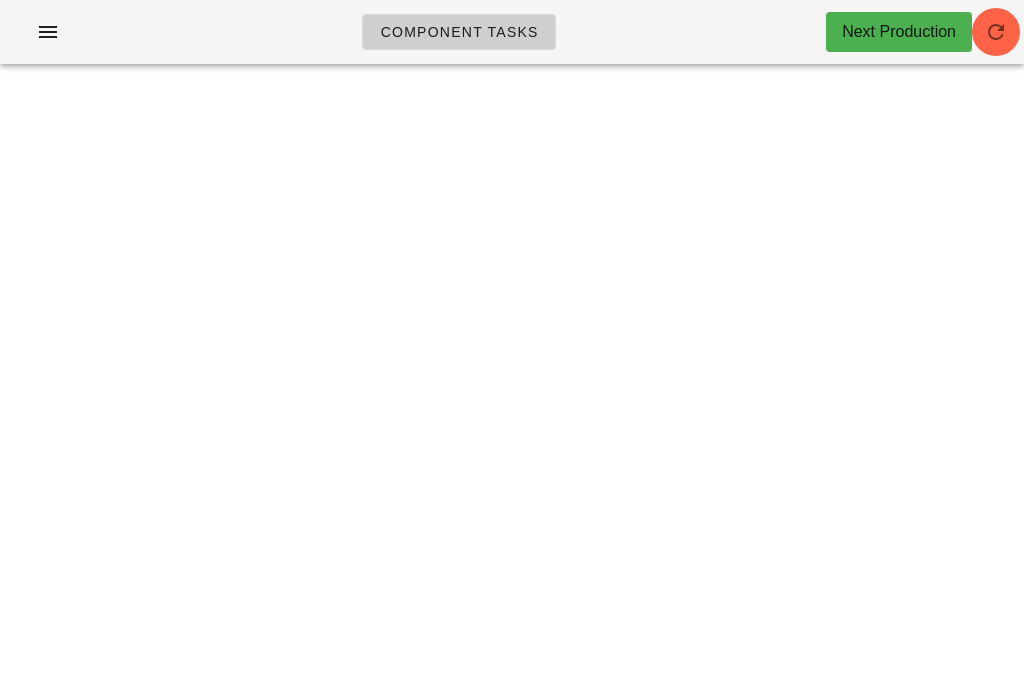 click at bounding box center [996, 32] 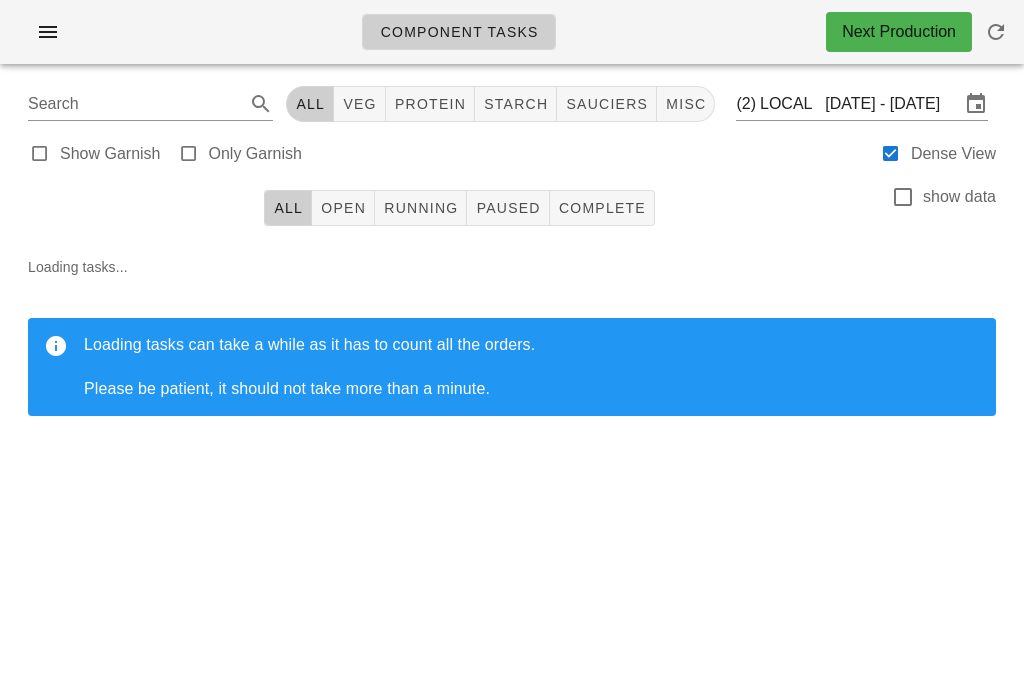 scroll, scrollTop: 0, scrollLeft: 0, axis: both 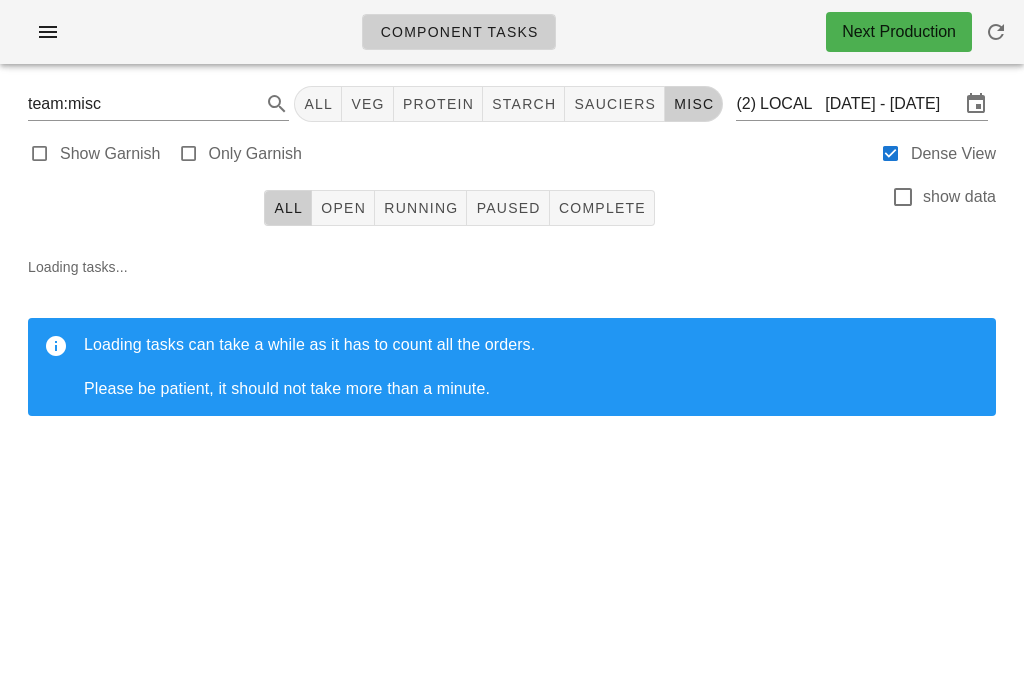 click on "Loading tasks...   Loading tasks can take a while as it has to count all the orders.   Please be patient, it should not take more than a minute." at bounding box center (512, 344) 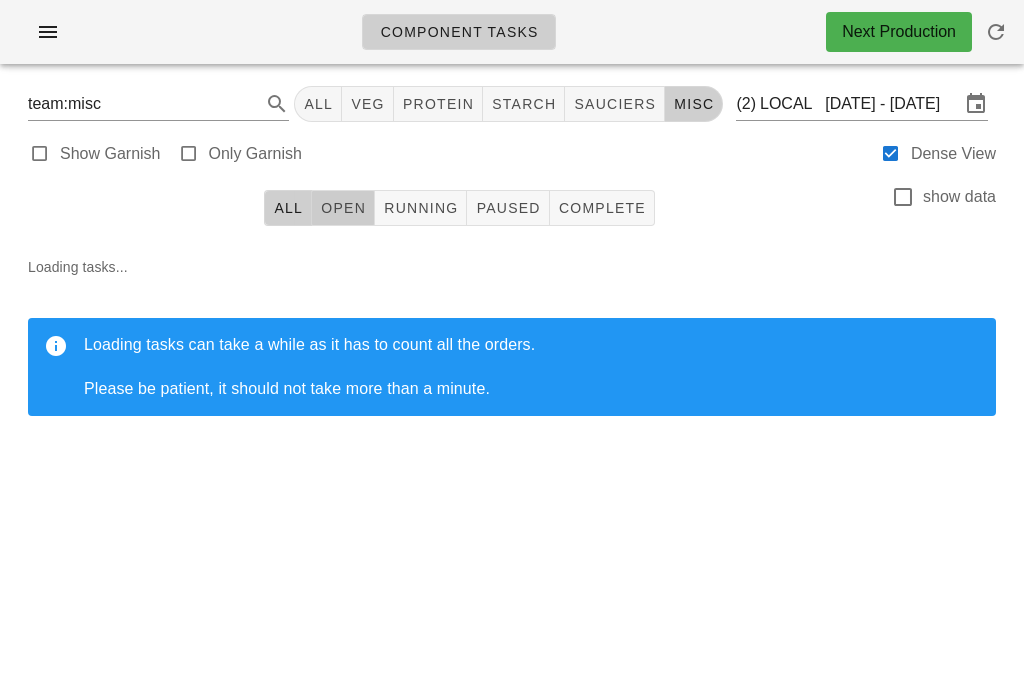 click on "Open" at bounding box center [343, 208] 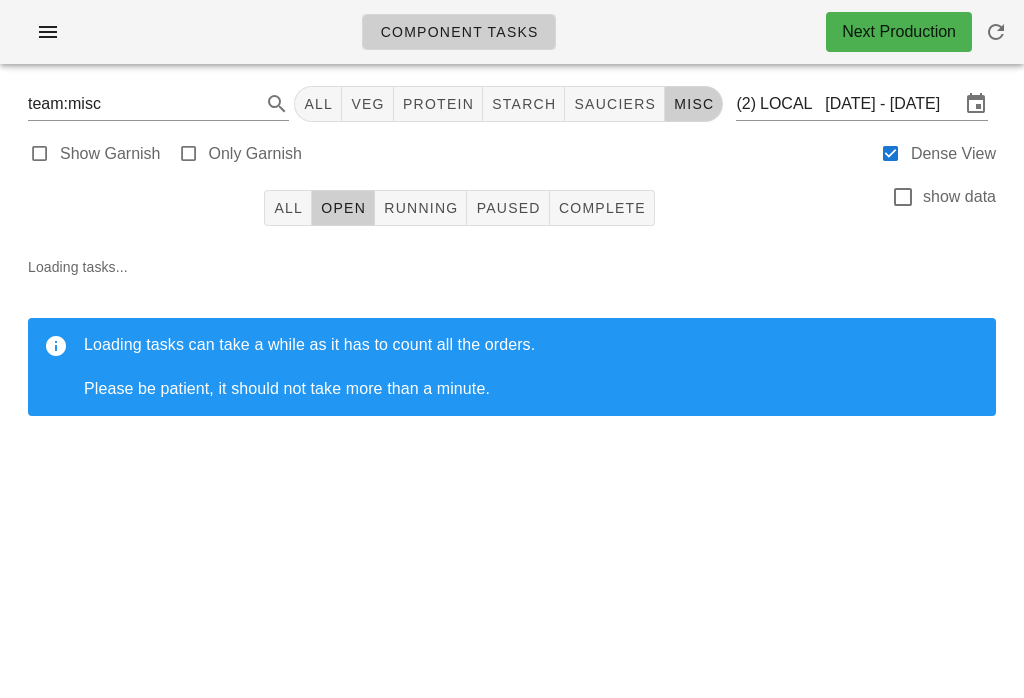 scroll, scrollTop: 0, scrollLeft: 0, axis: both 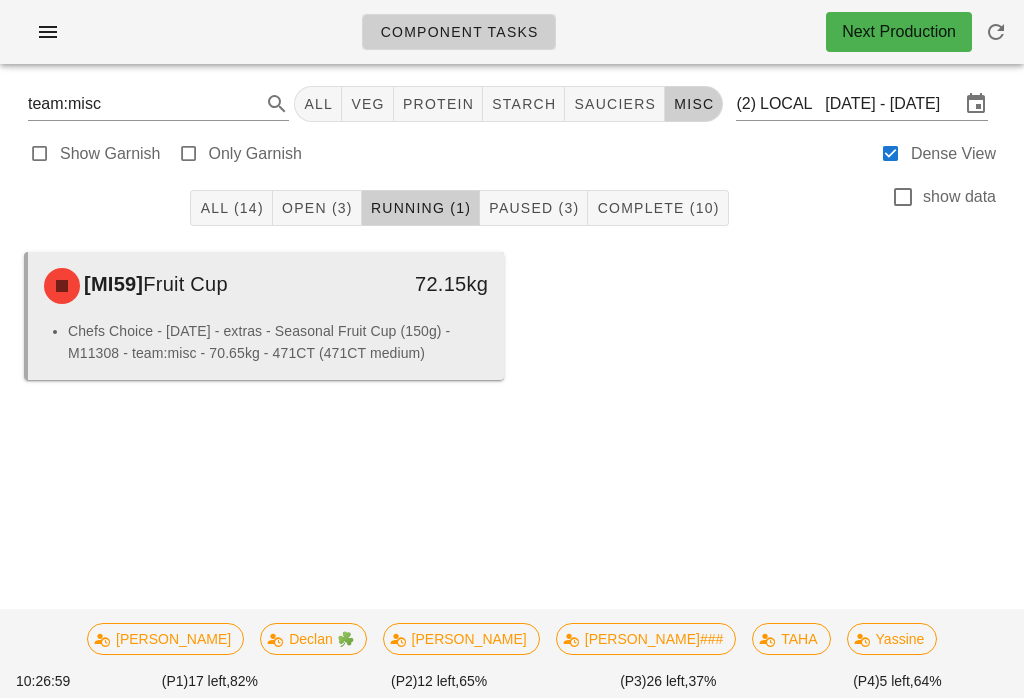 click on "Chefs Choice - [DATE] - extras - Seasonal Fruit Cup (150g) - M11308 - team:misc - 70.65kg - 471CT (471CT medium)" at bounding box center [278, 342] 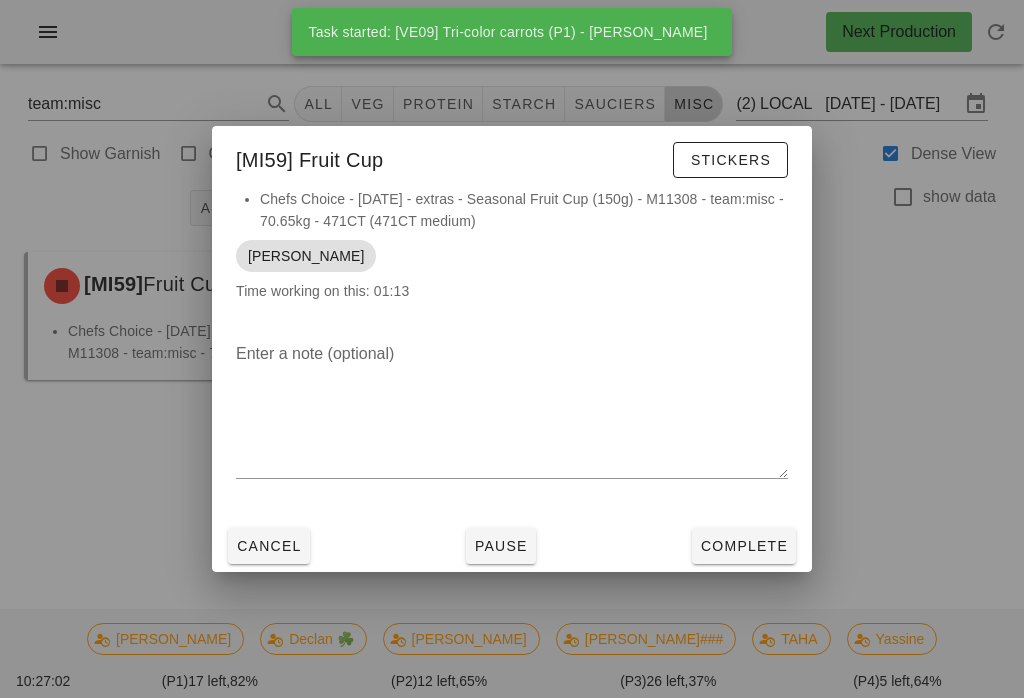 click at bounding box center (512, 349) 